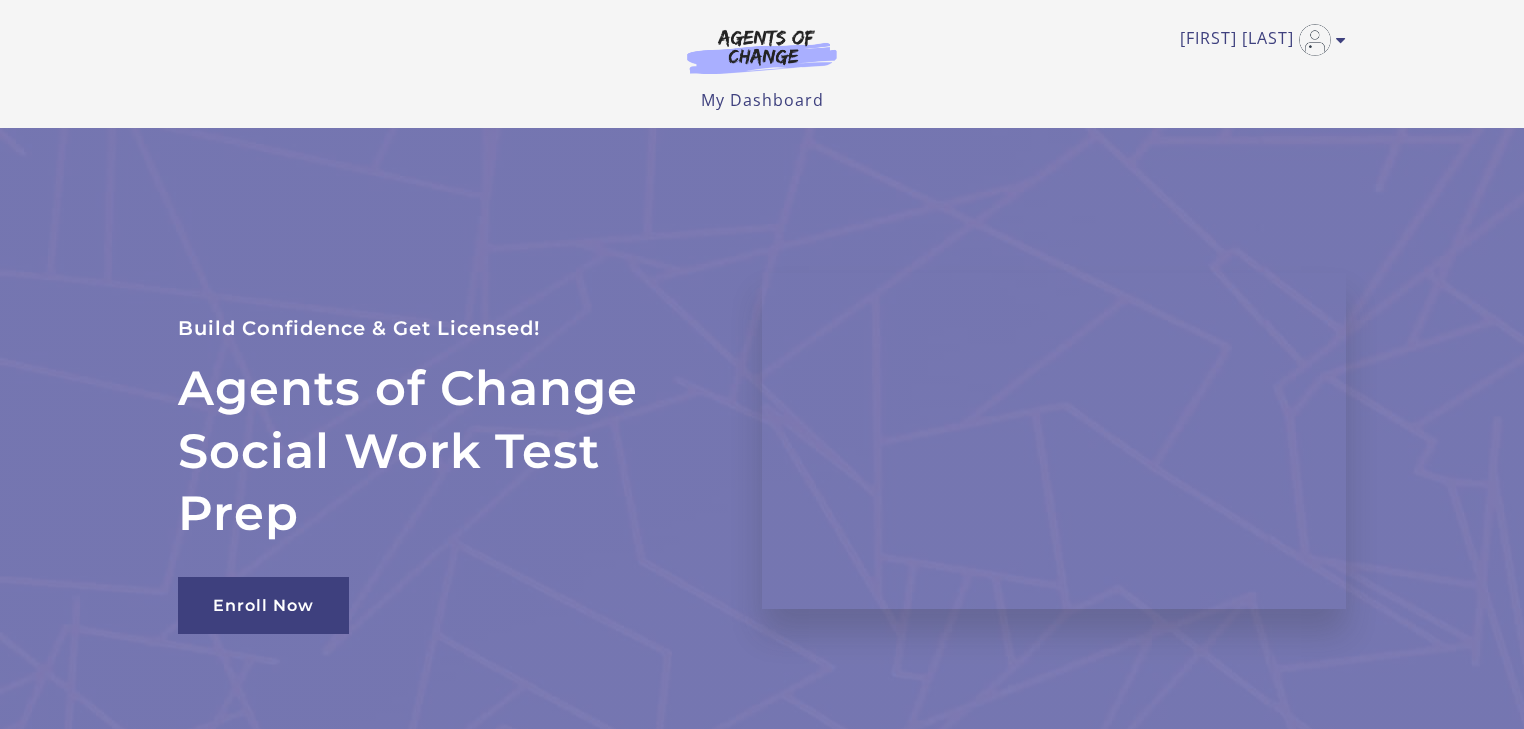 scroll, scrollTop: 0, scrollLeft: 0, axis: both 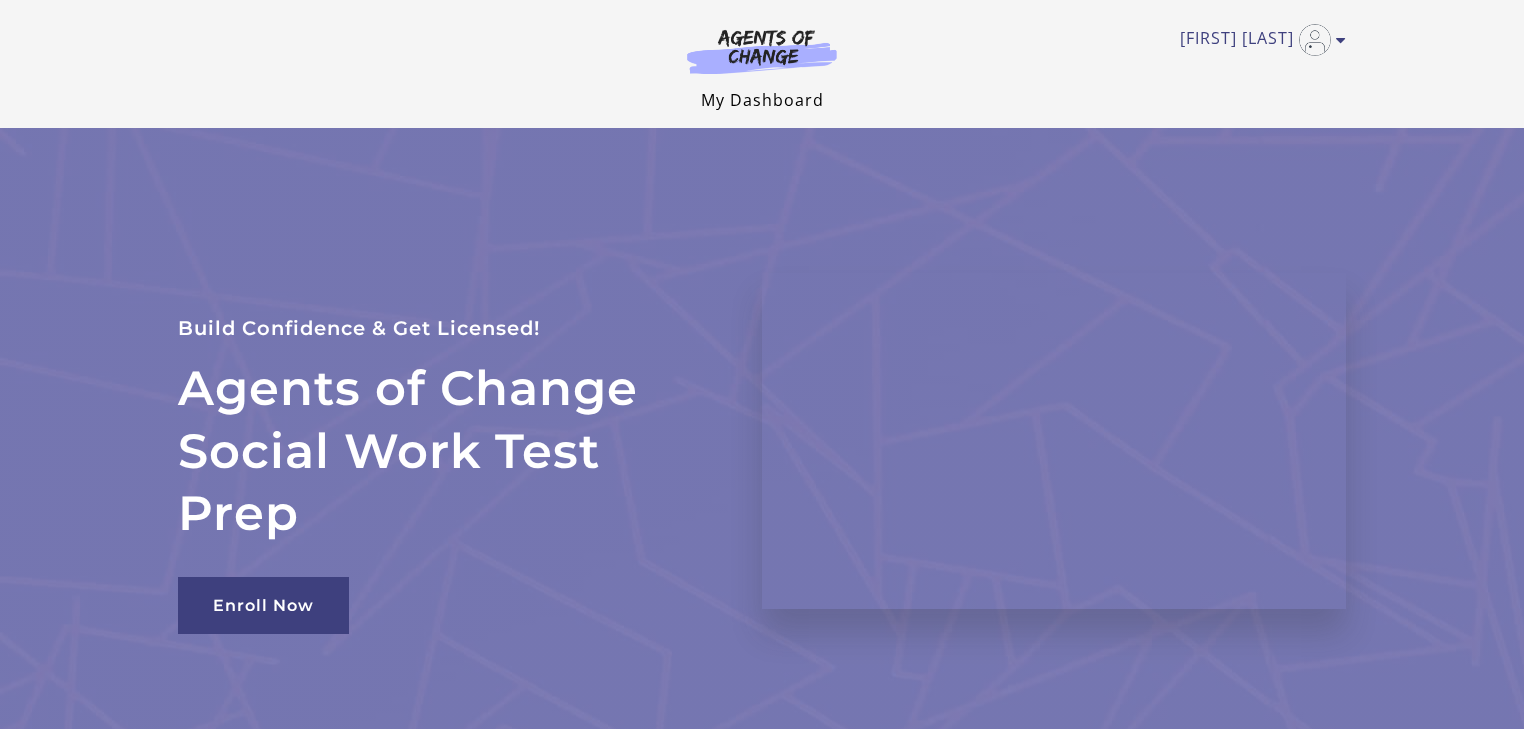 click on "My Dashboard" at bounding box center [762, 100] 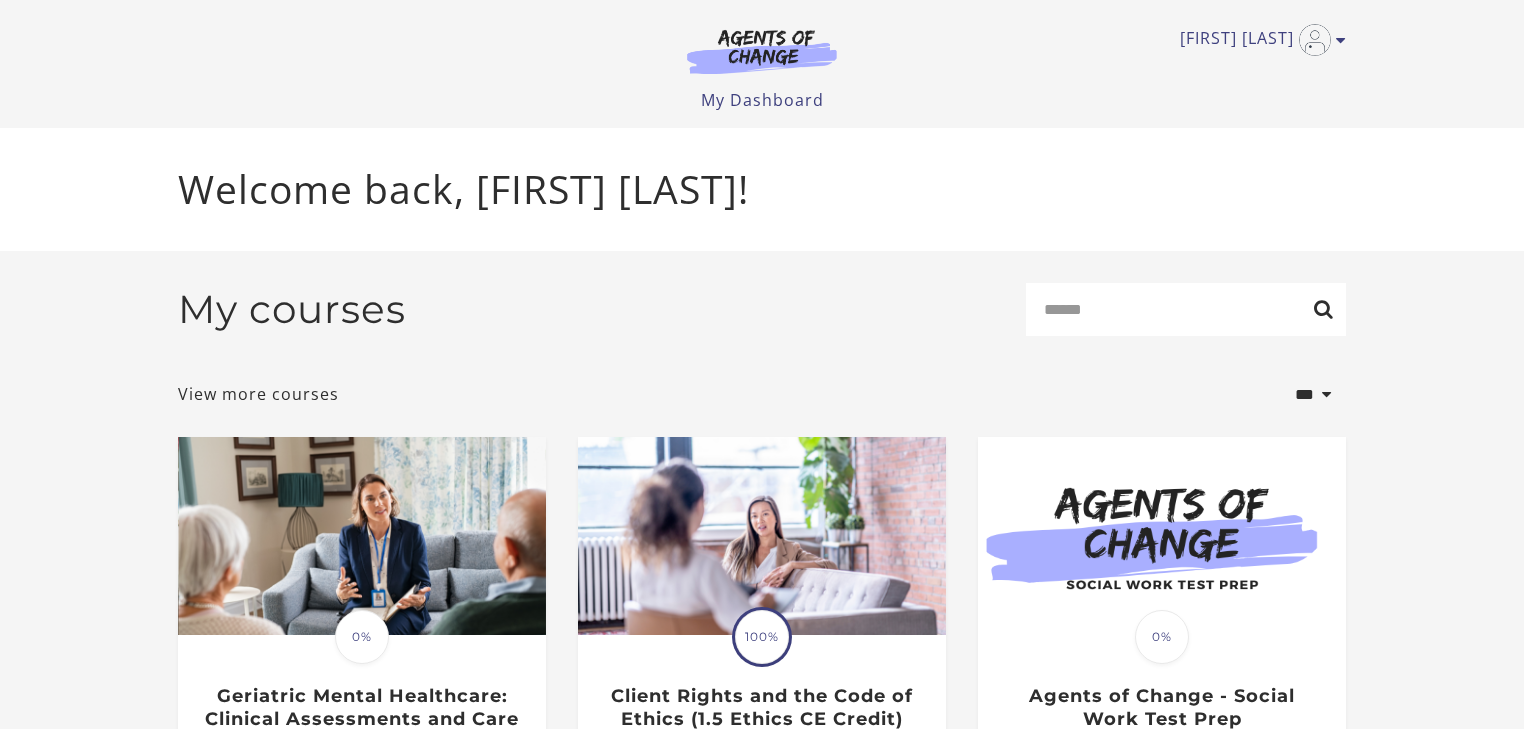 scroll, scrollTop: 0, scrollLeft: 0, axis: both 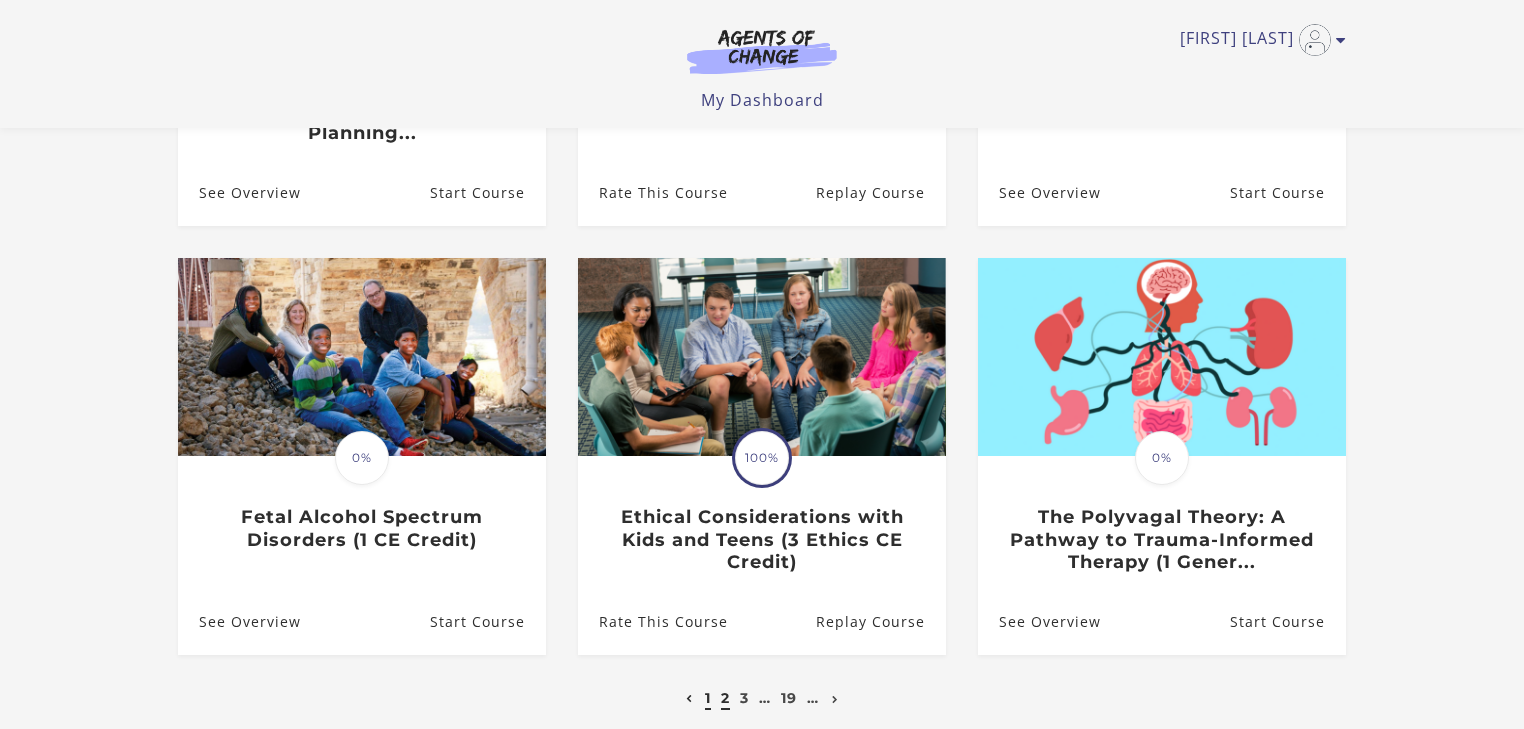 click on "2" at bounding box center [725, 698] 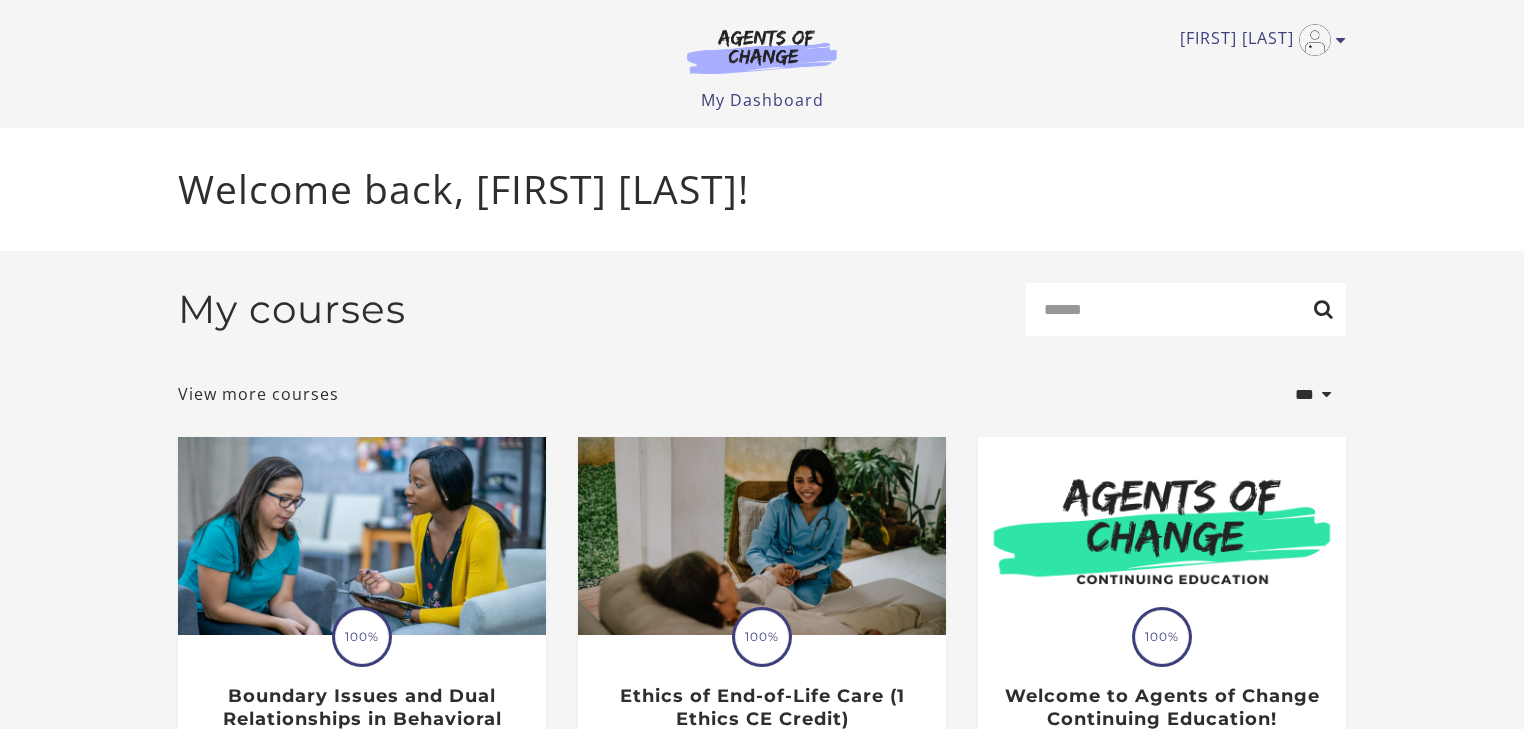 scroll, scrollTop: 0, scrollLeft: 0, axis: both 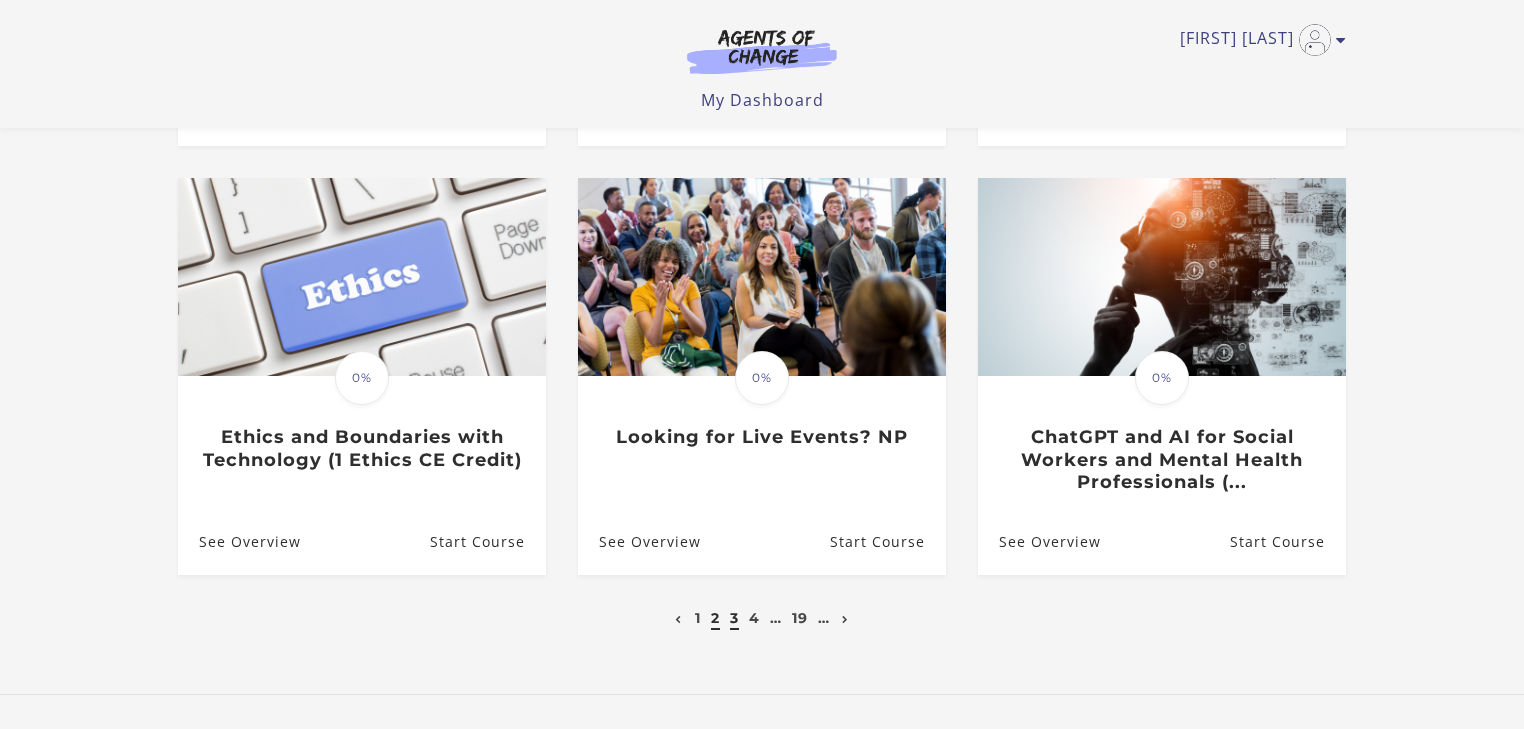 click on "3" at bounding box center [734, 618] 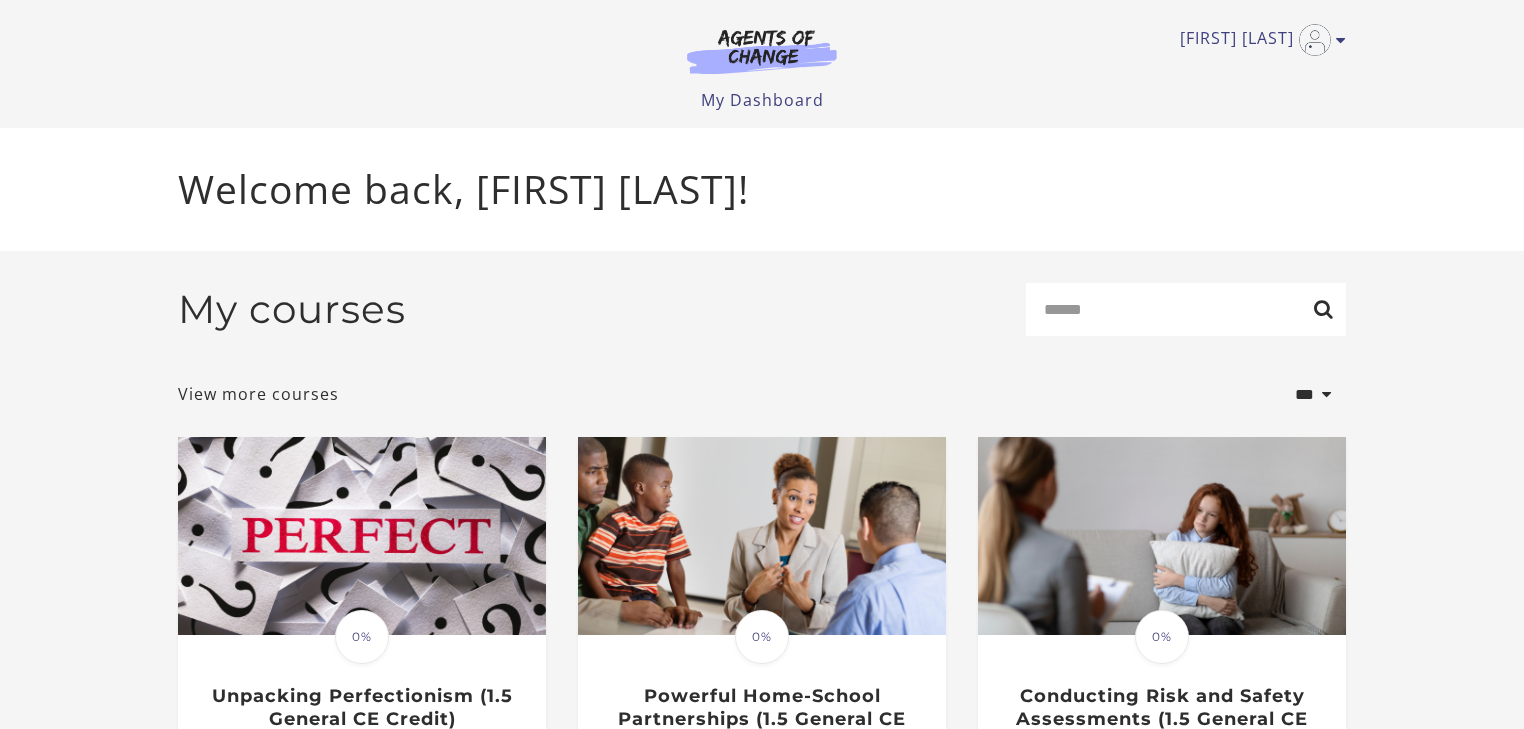 scroll, scrollTop: 0, scrollLeft: 0, axis: both 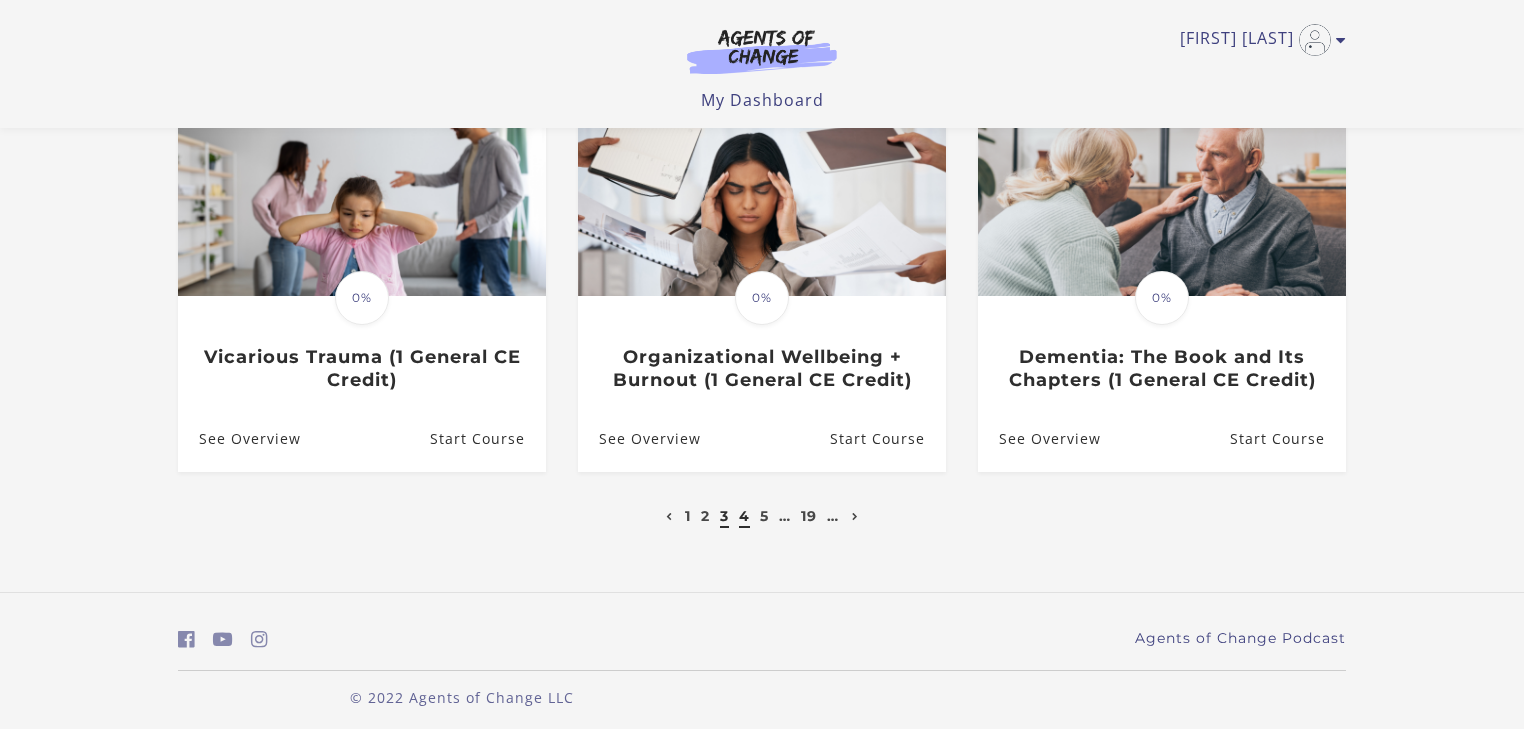 click on "4" at bounding box center (744, 516) 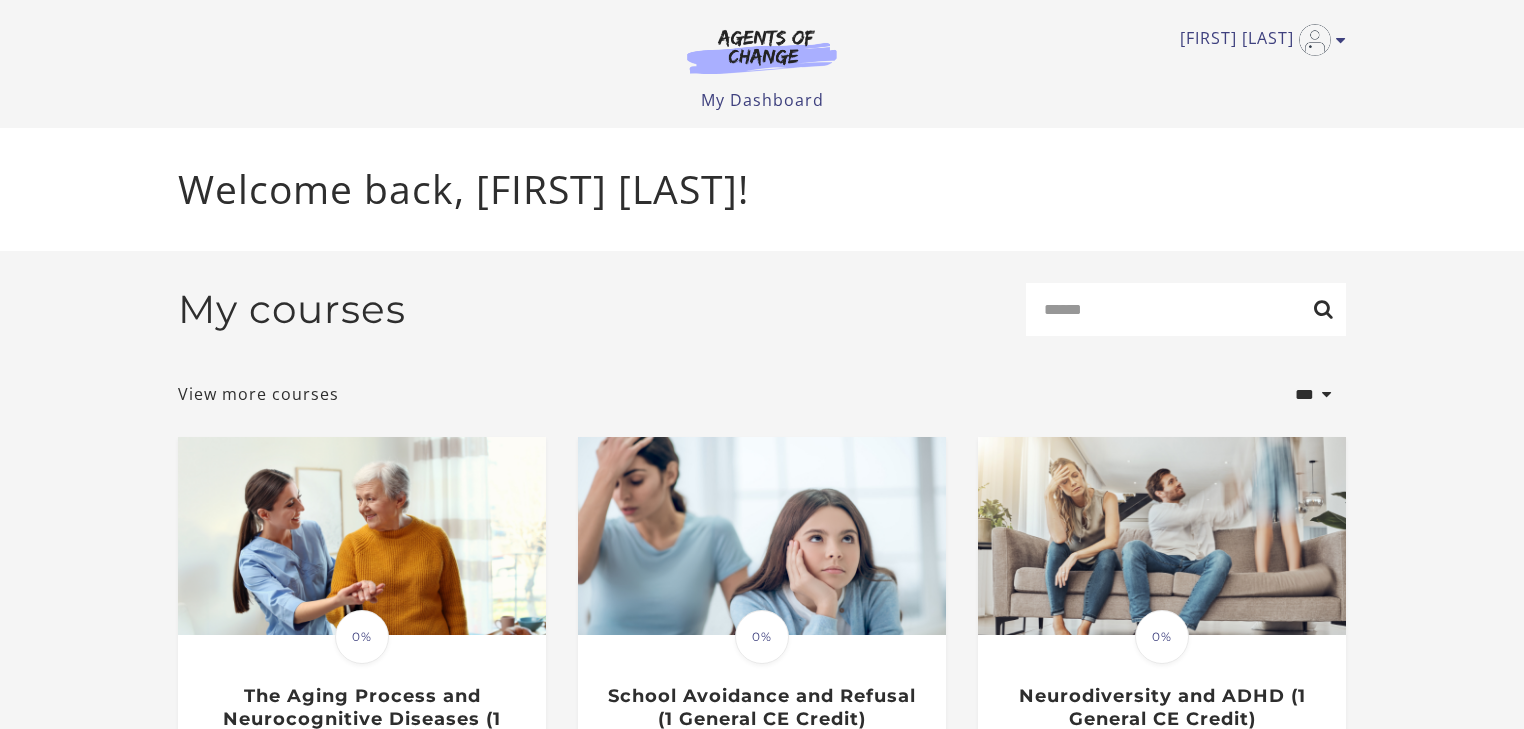 scroll, scrollTop: 0, scrollLeft: 0, axis: both 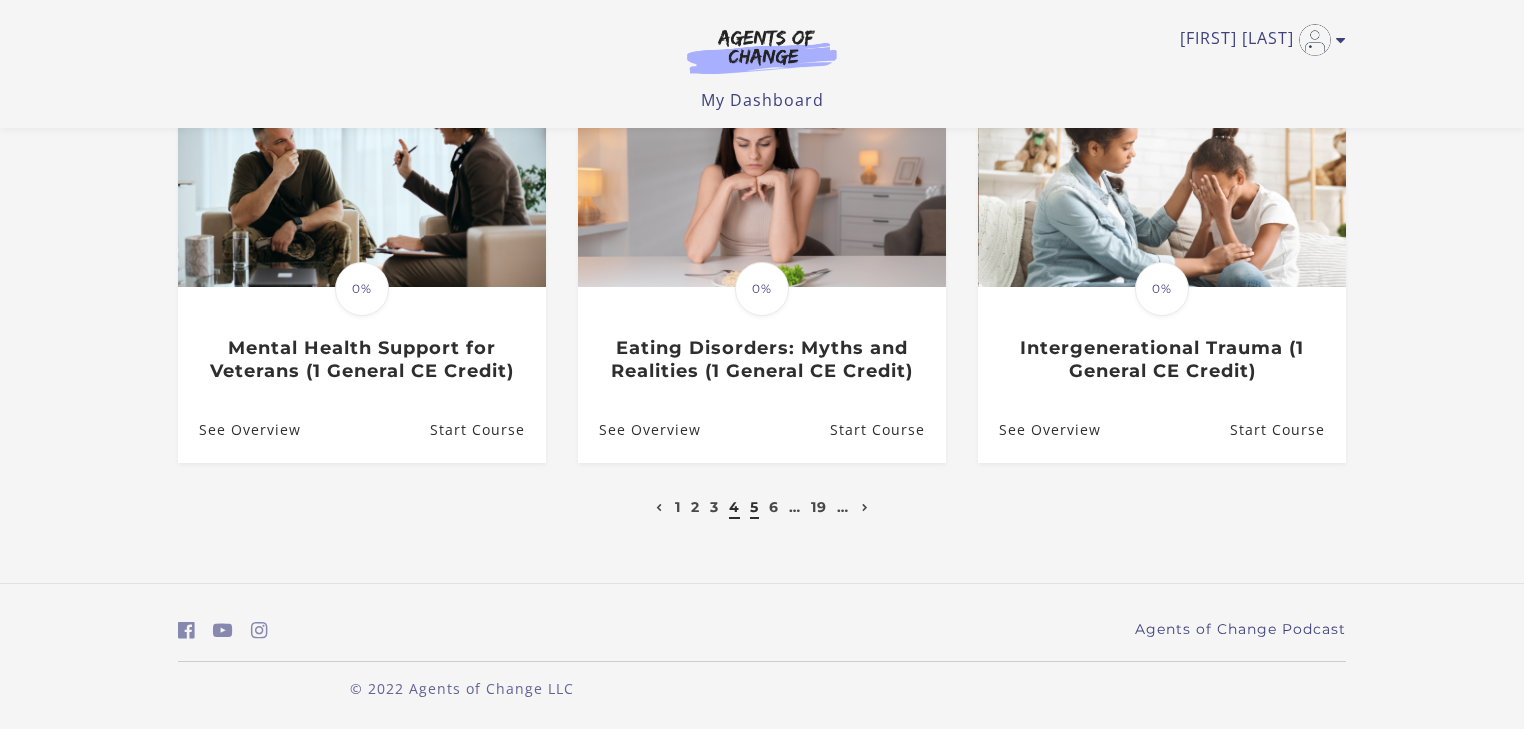 click on "5" at bounding box center [754, 507] 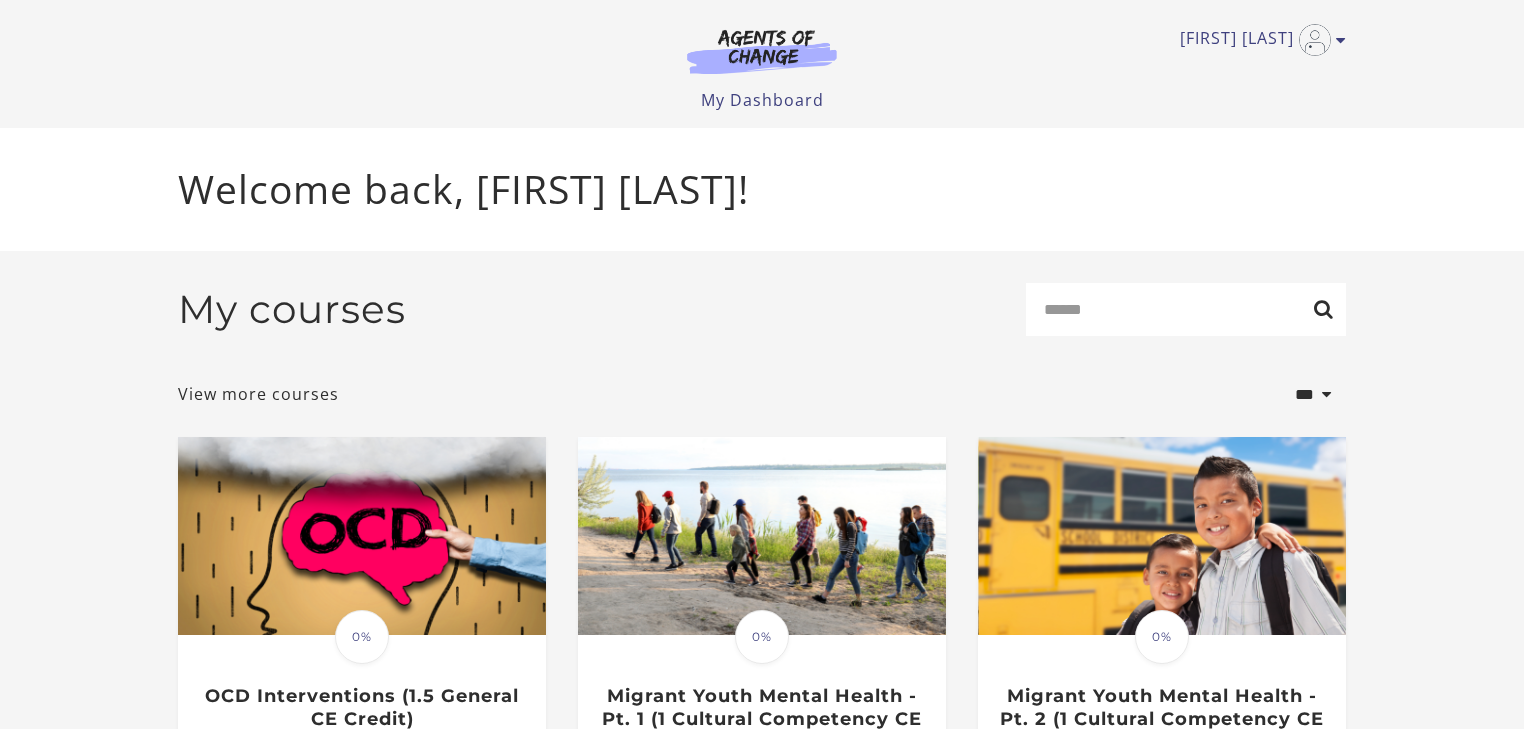 scroll, scrollTop: 0, scrollLeft: 0, axis: both 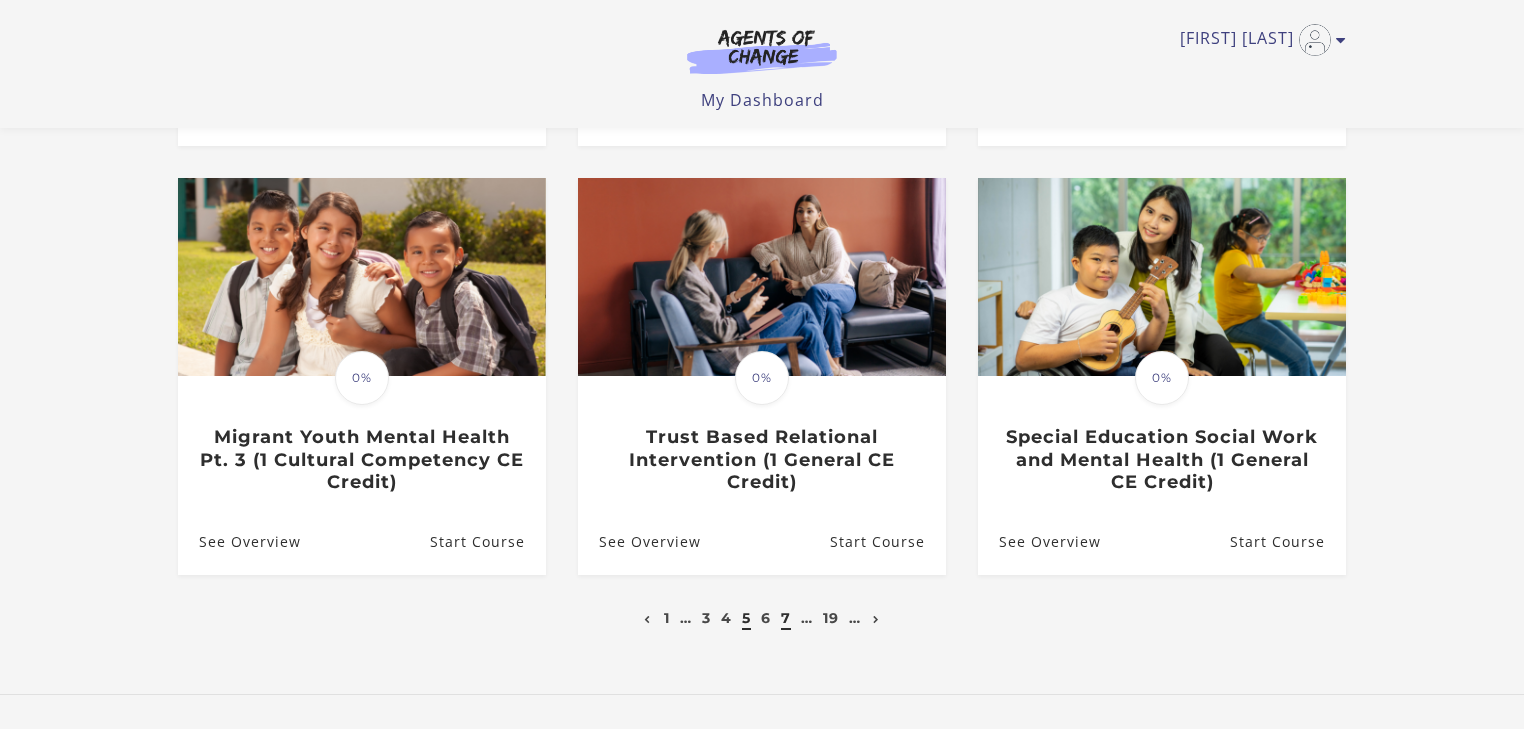click on "7" at bounding box center [786, 618] 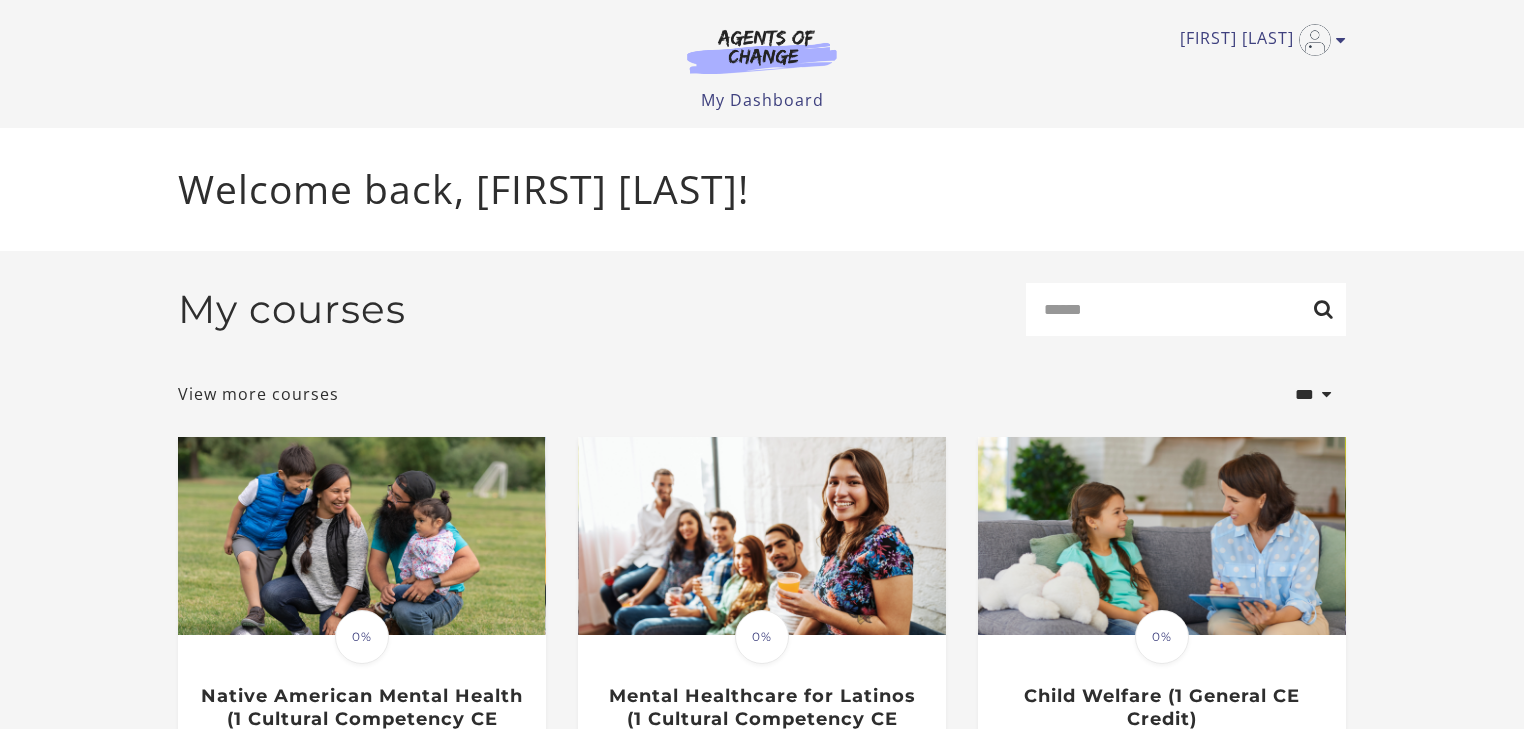 scroll, scrollTop: 0, scrollLeft: 0, axis: both 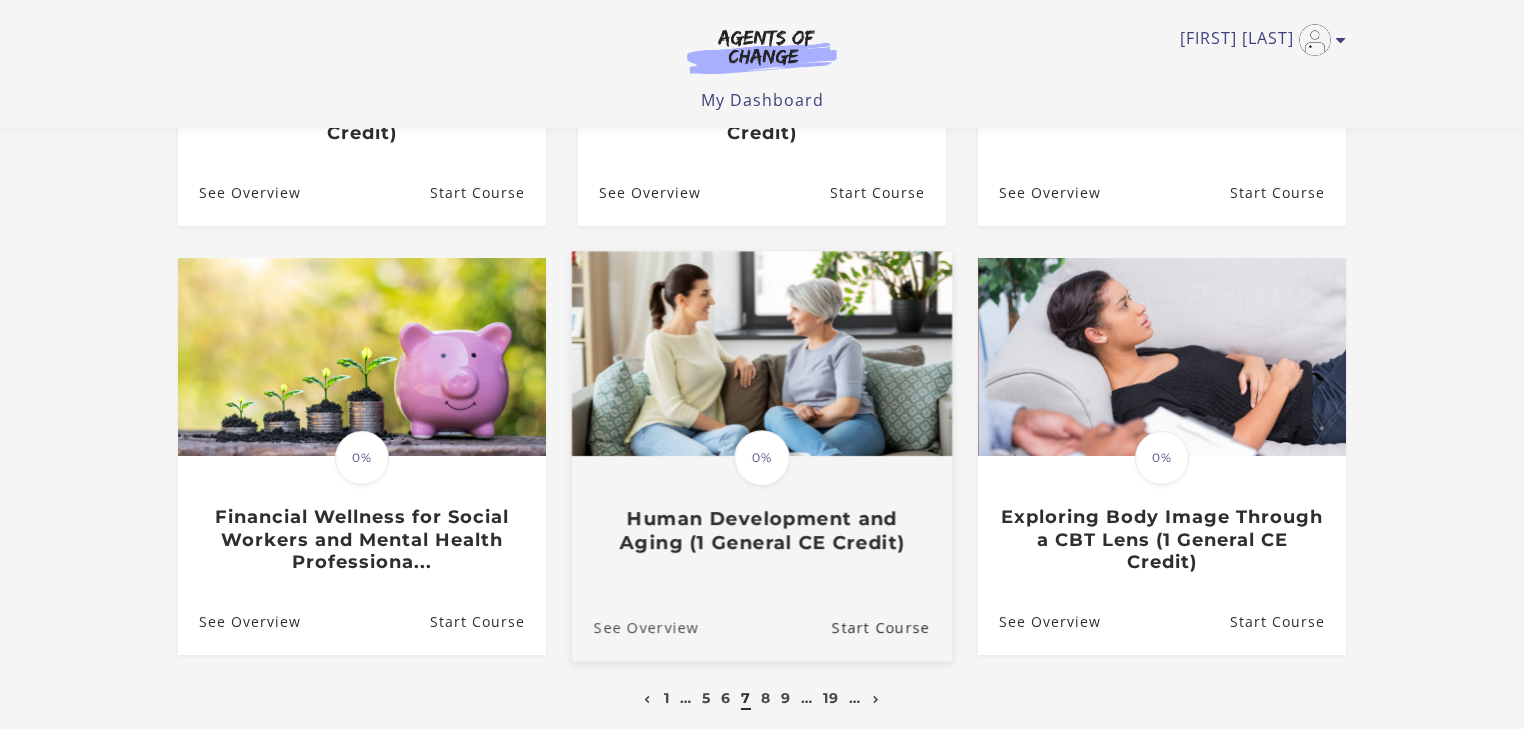 click on "See Overview" at bounding box center [635, 627] 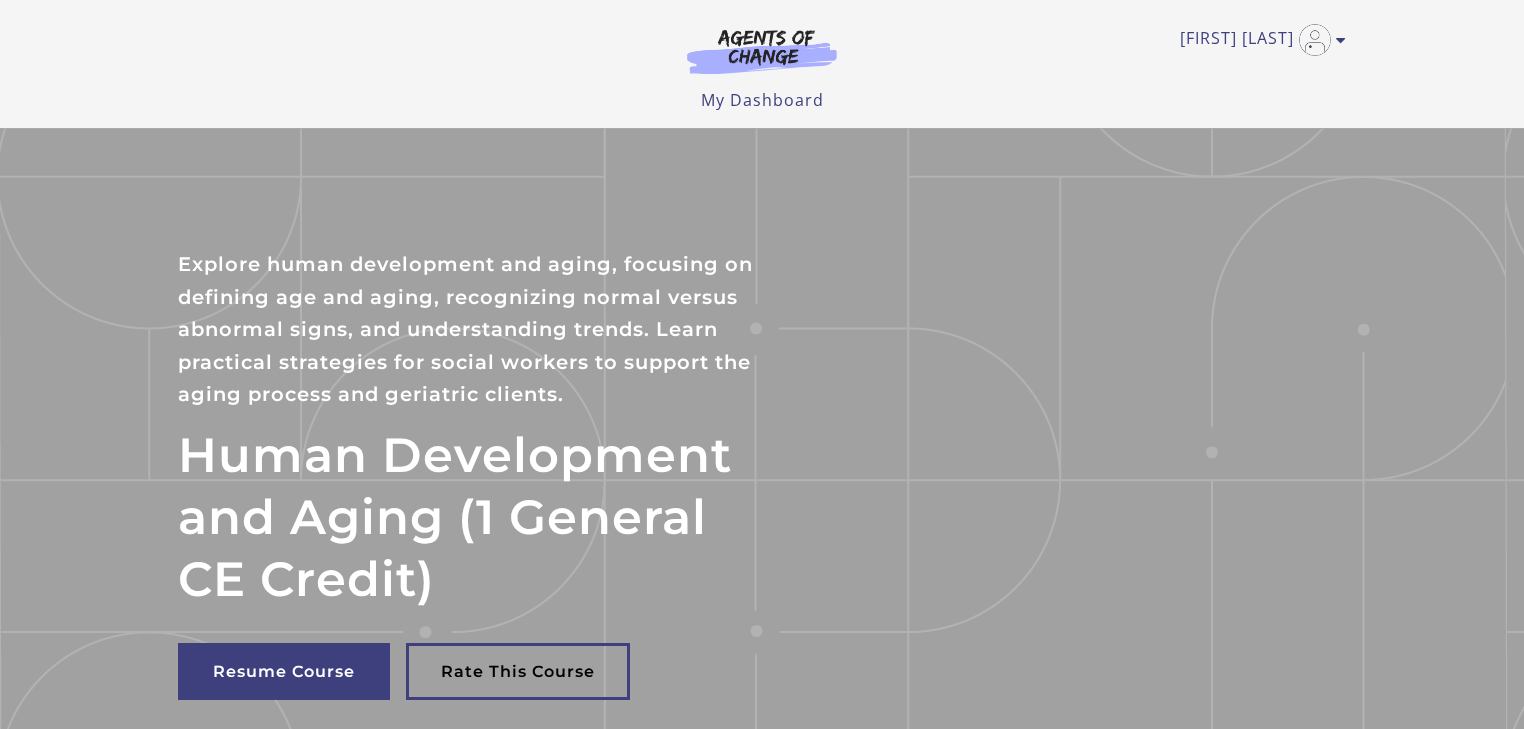 scroll, scrollTop: 0, scrollLeft: 0, axis: both 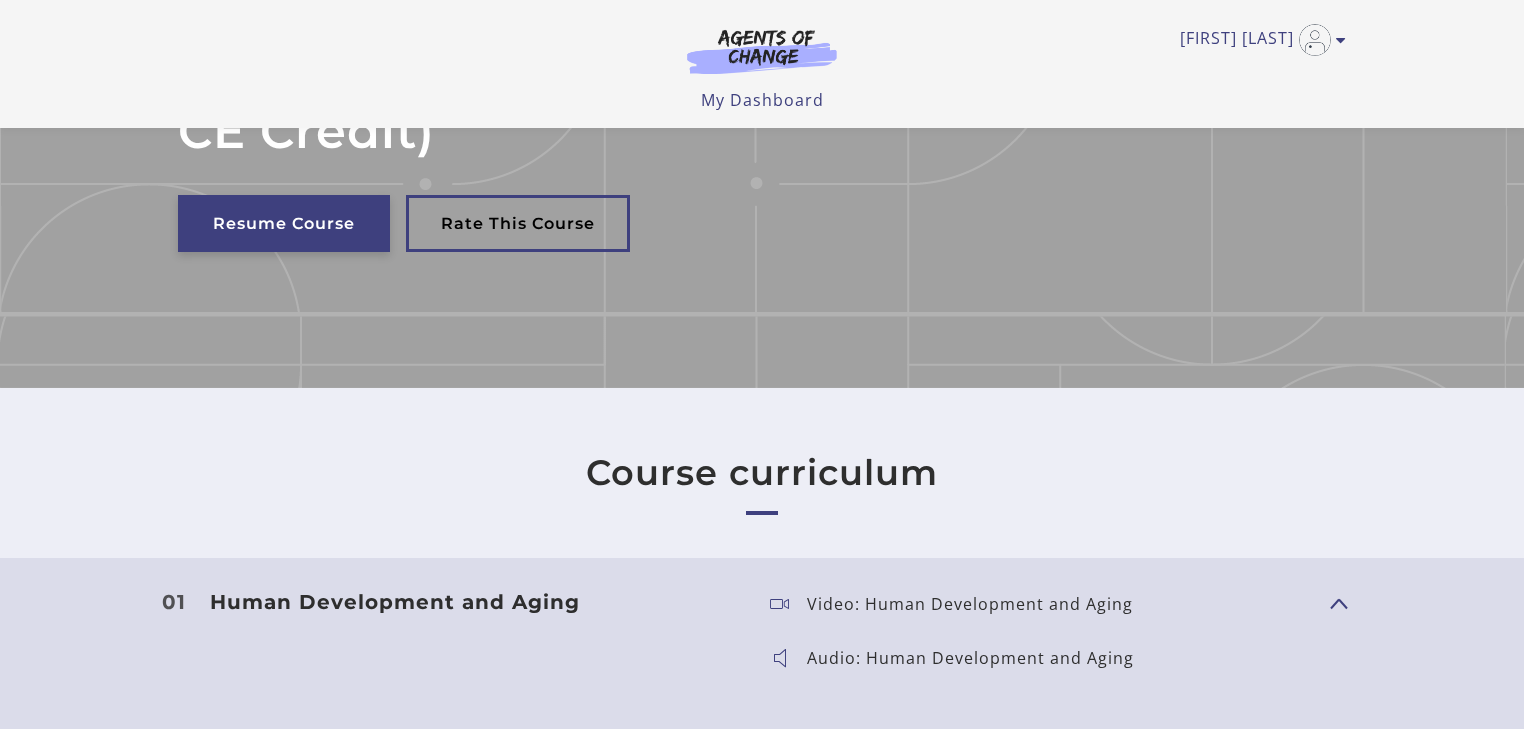 click on "Resume Course" at bounding box center [284, 223] 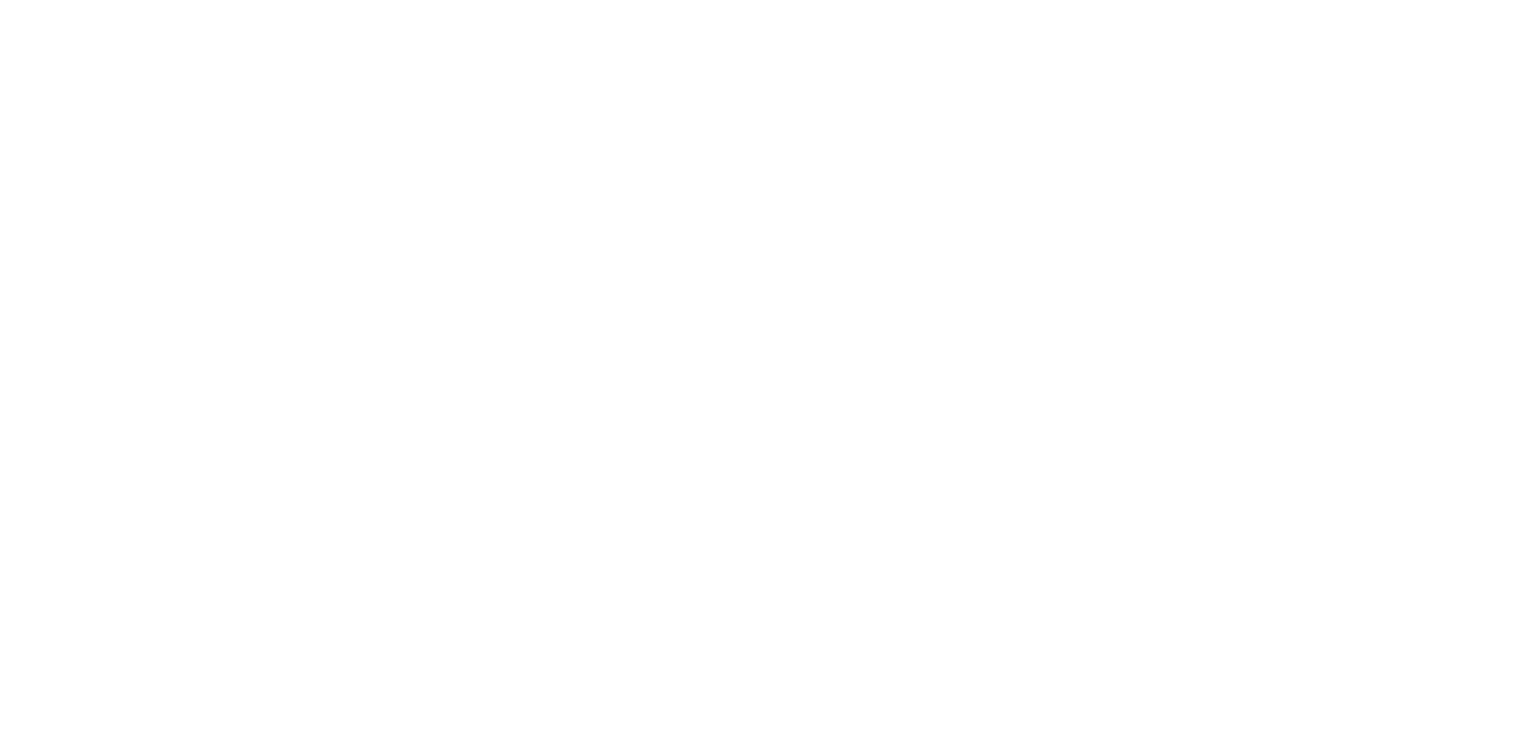 scroll, scrollTop: 0, scrollLeft: 0, axis: both 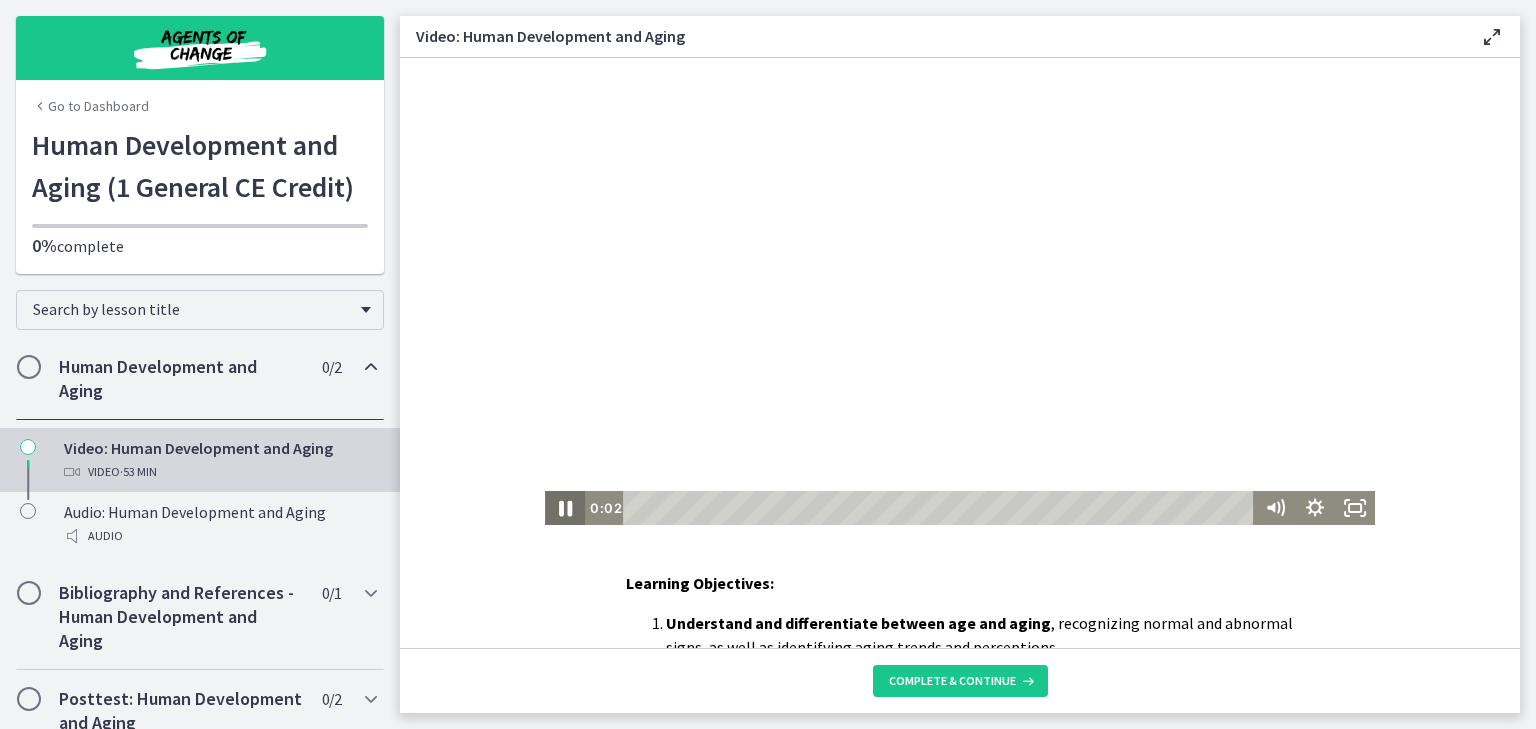 click 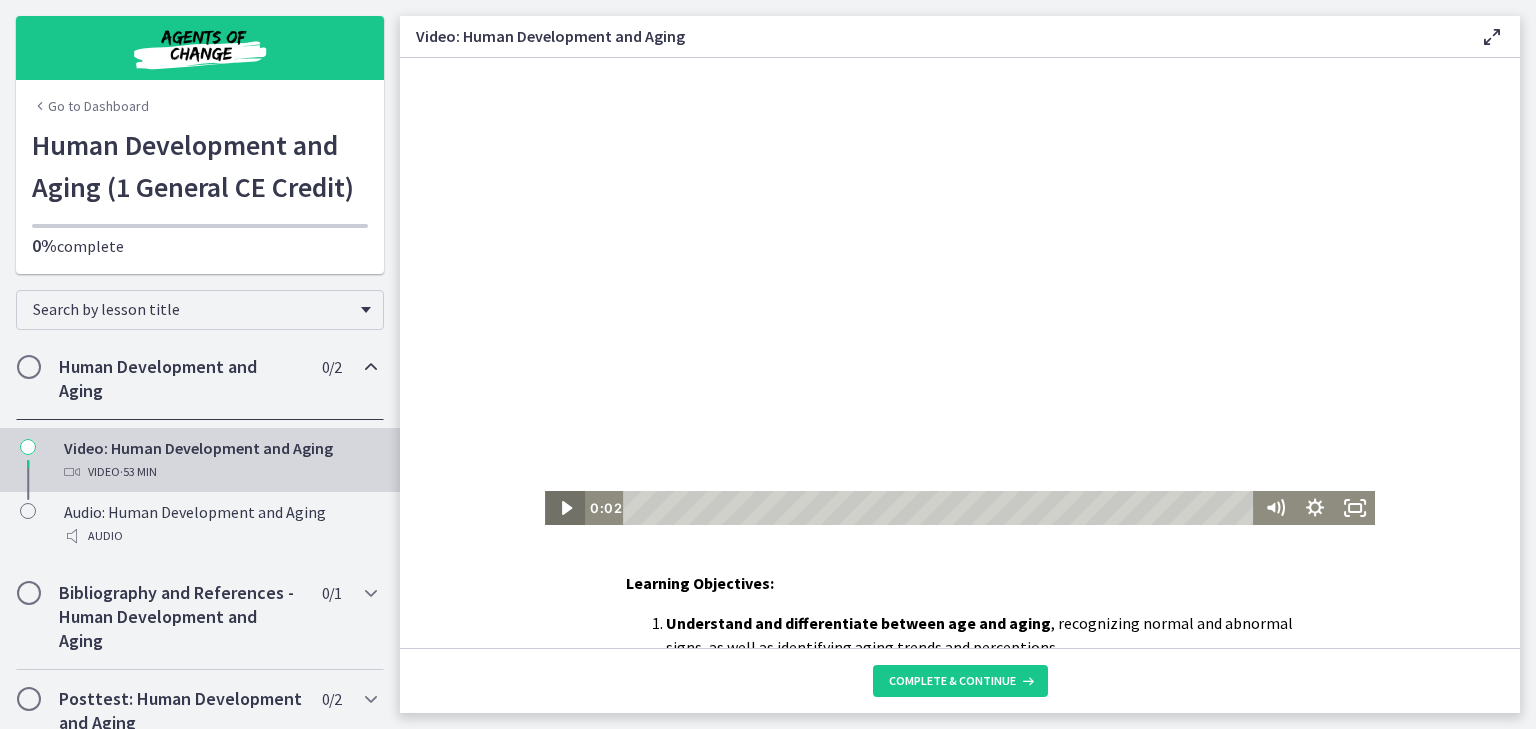 click 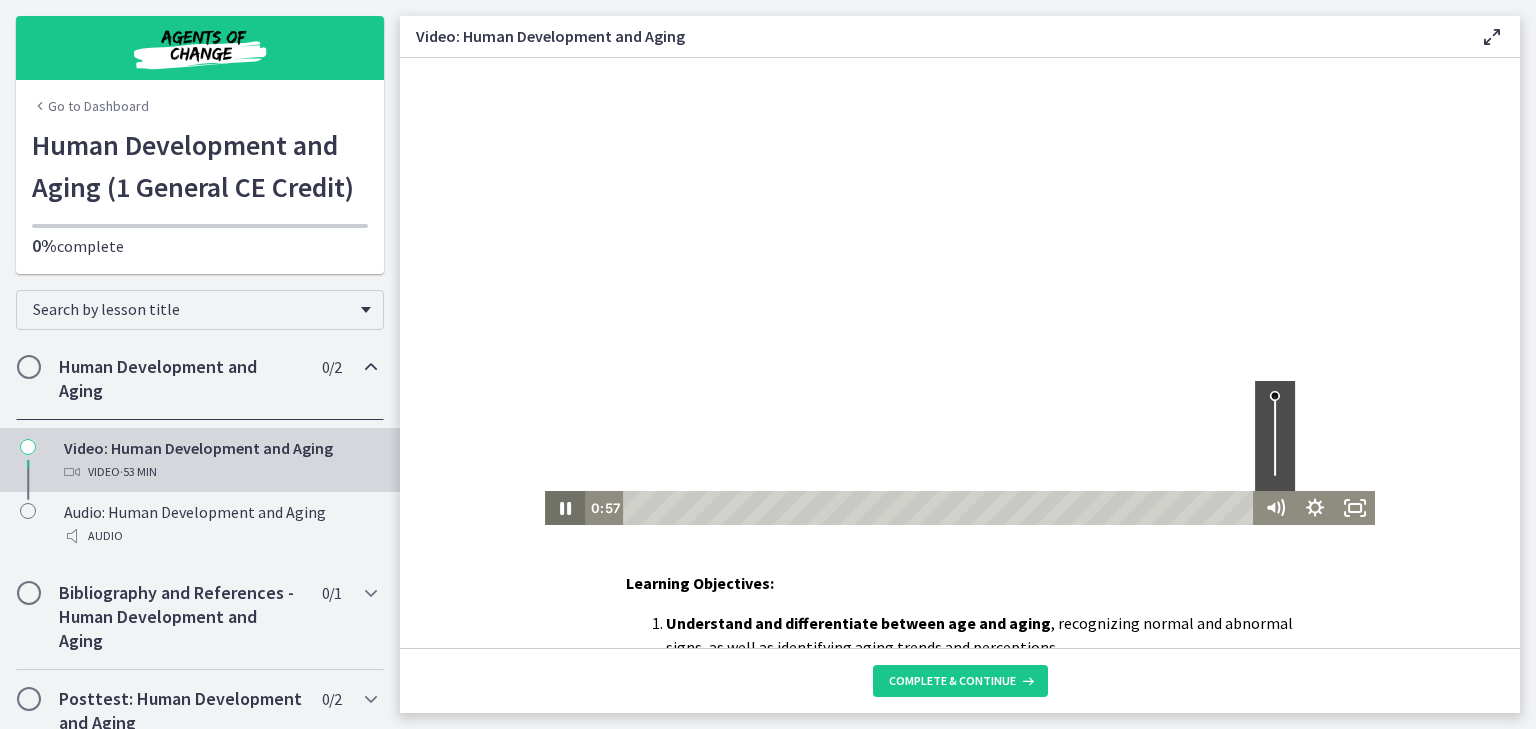 click 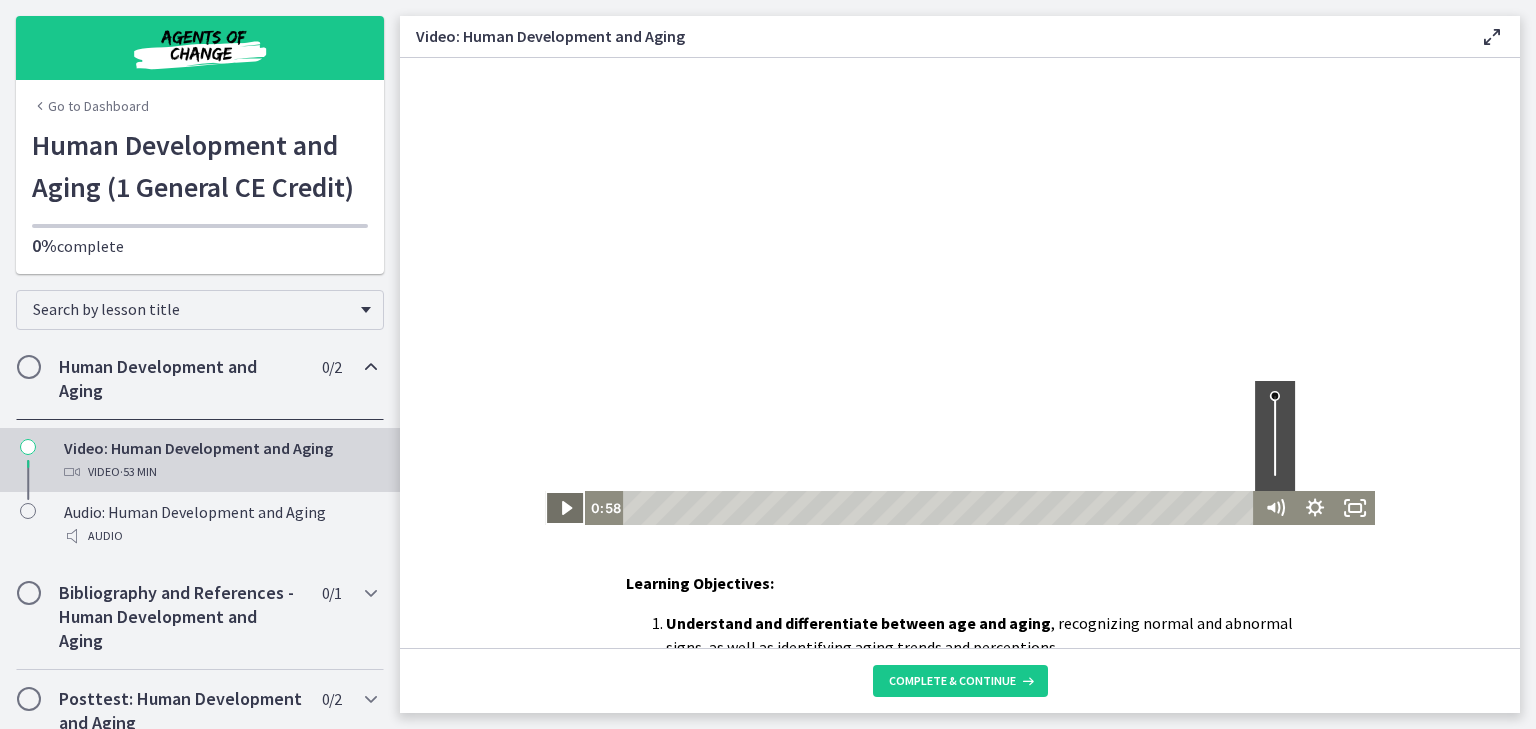 click 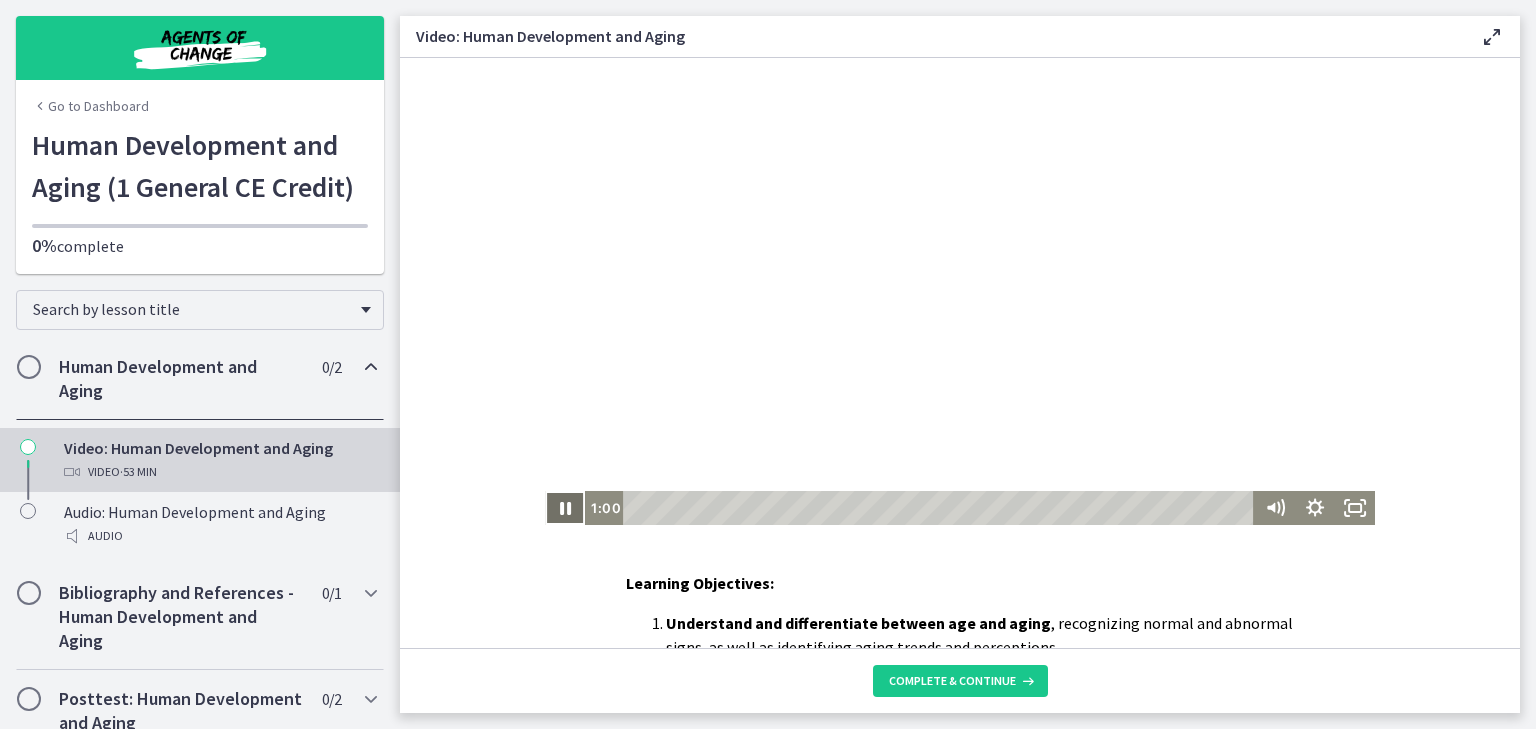 click 